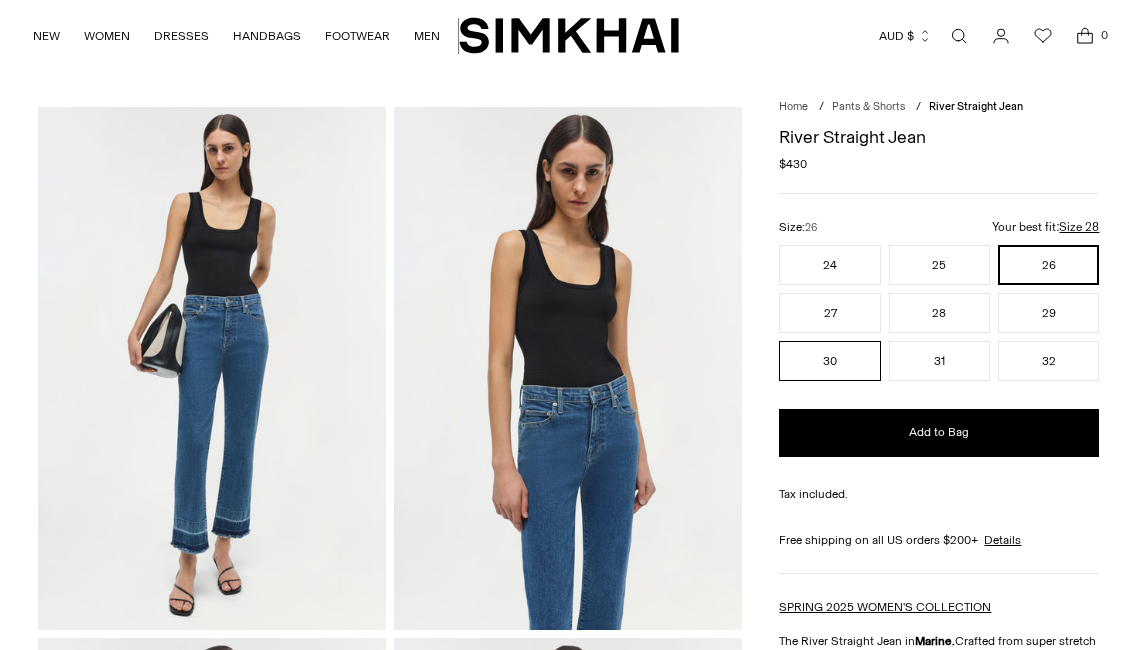 scroll, scrollTop: 38, scrollLeft: 0, axis: vertical 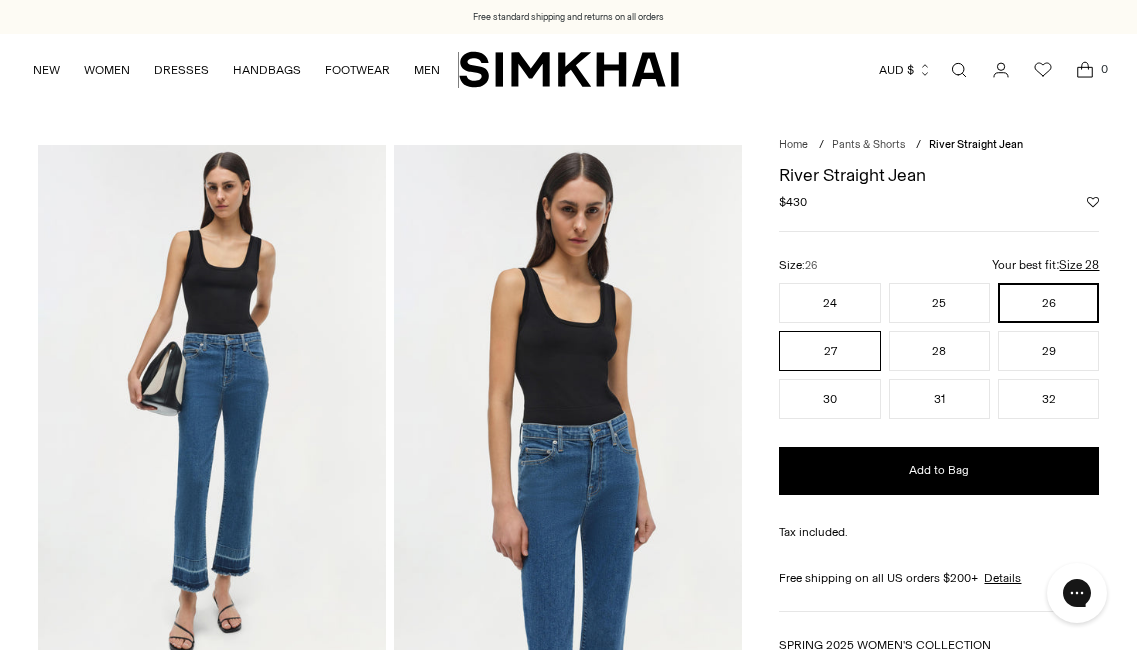 click on "27" at bounding box center [829, 351] 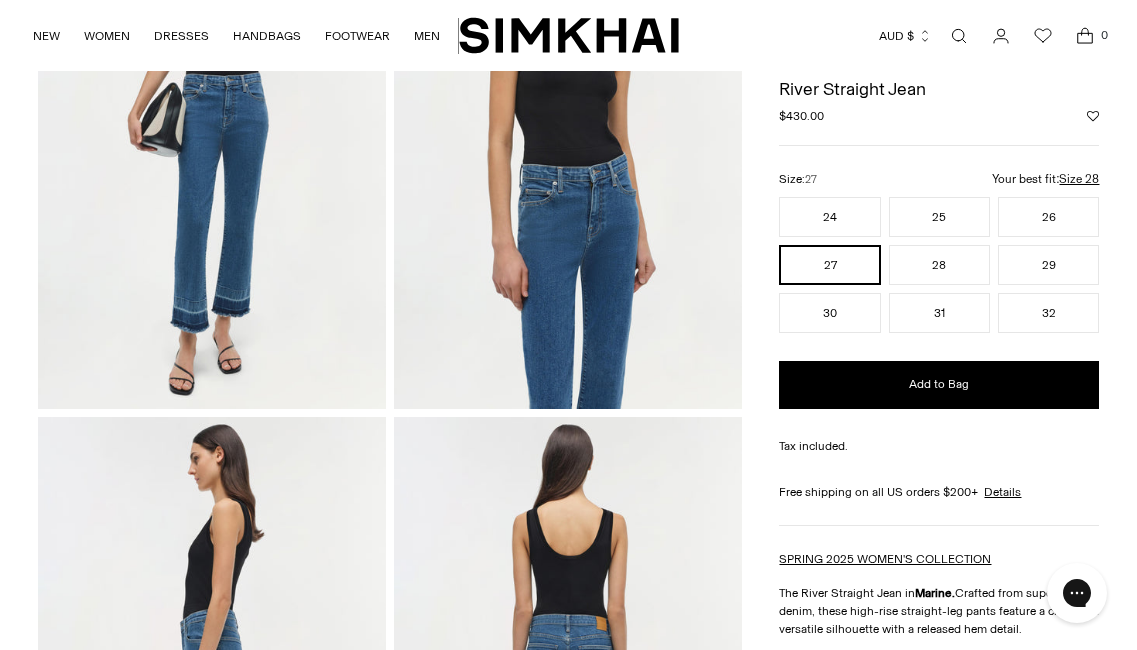 scroll, scrollTop: 112, scrollLeft: 0, axis: vertical 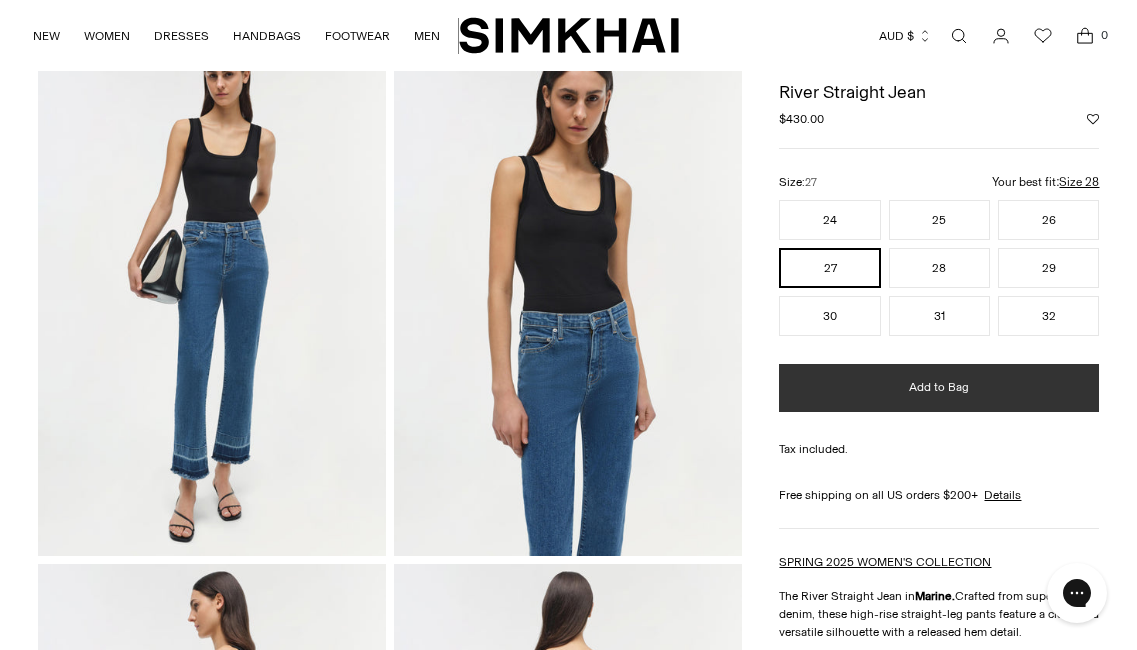 click on "Add to Bag" at bounding box center (939, 388) 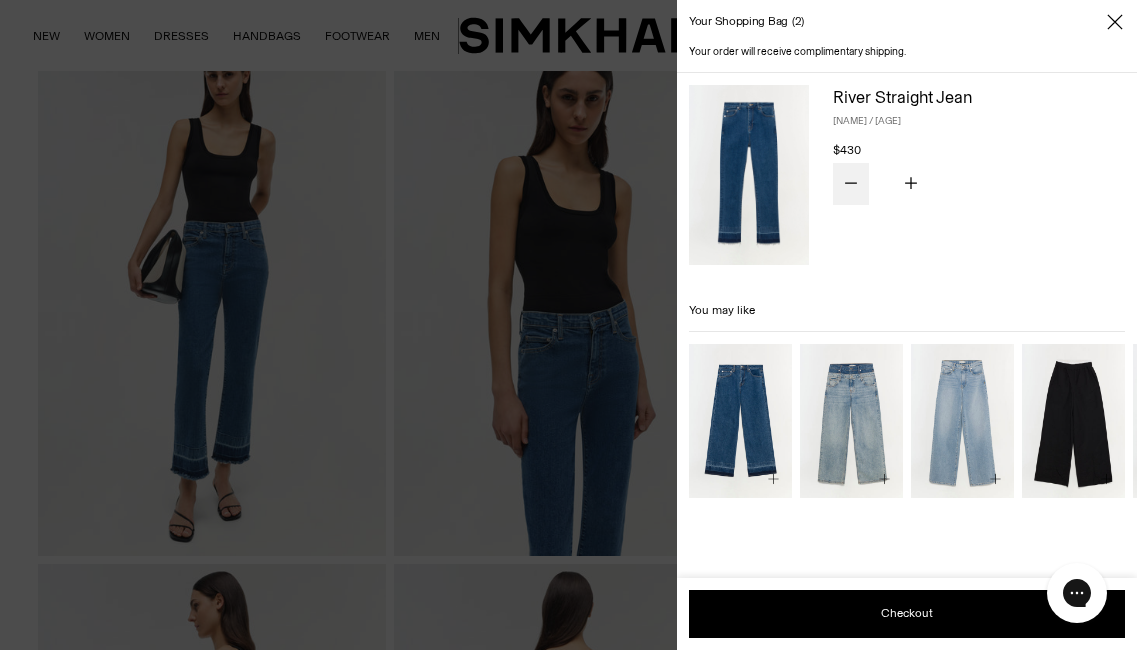 click 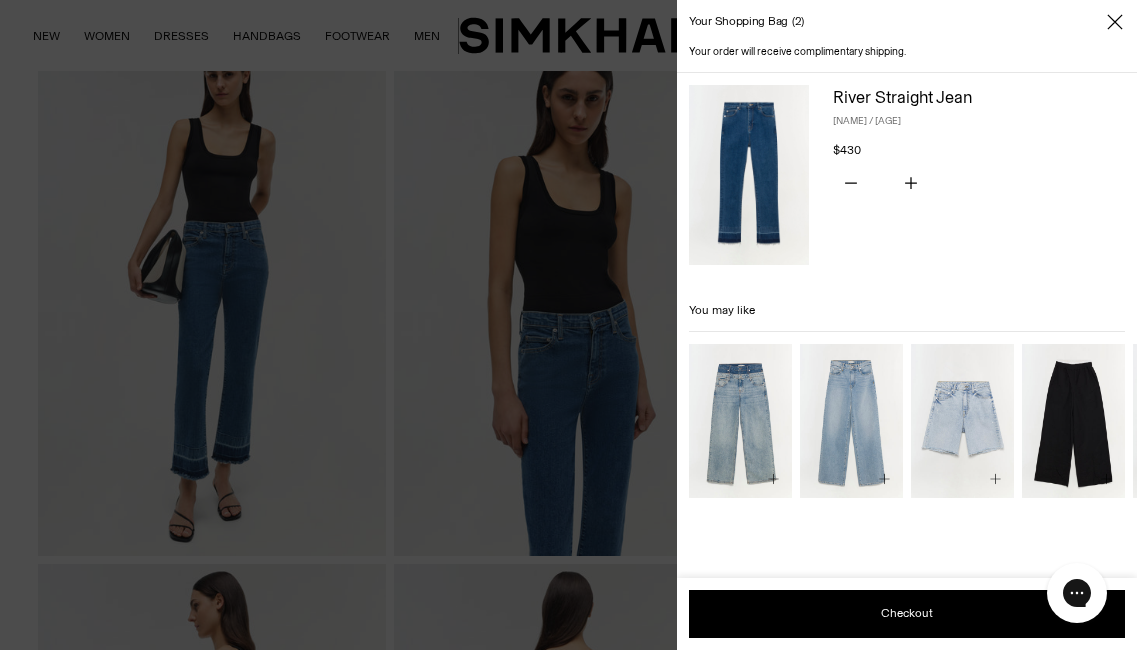 click at bounding box center (568, 325) 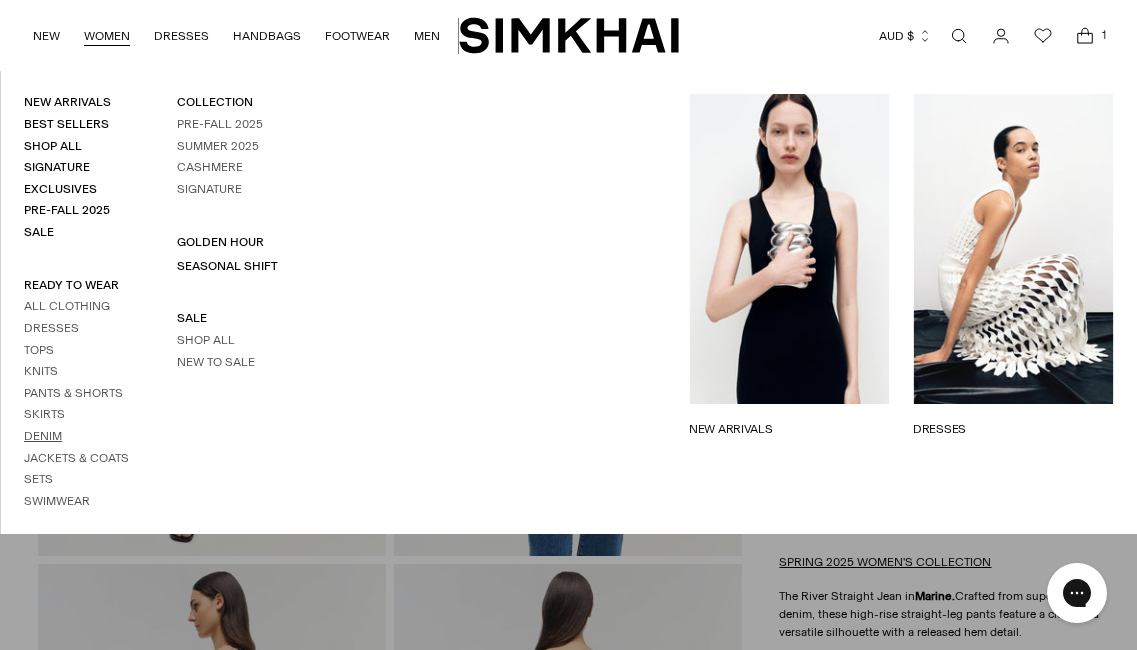 click on "Denim" at bounding box center [43, 436] 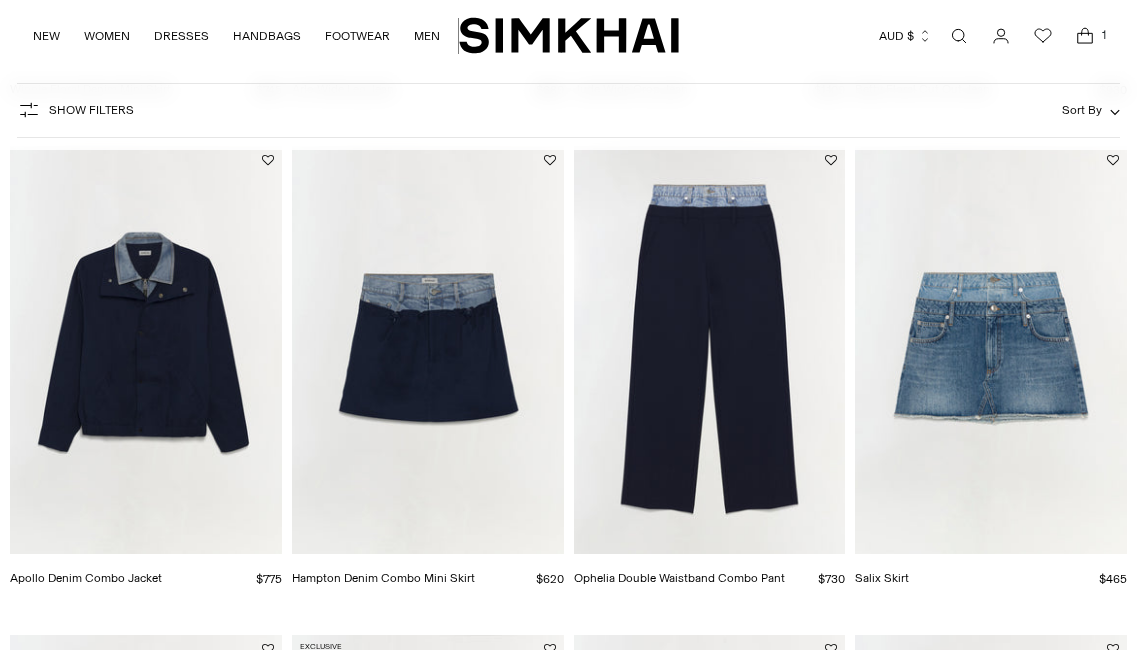 scroll, scrollTop: 621, scrollLeft: 0, axis: vertical 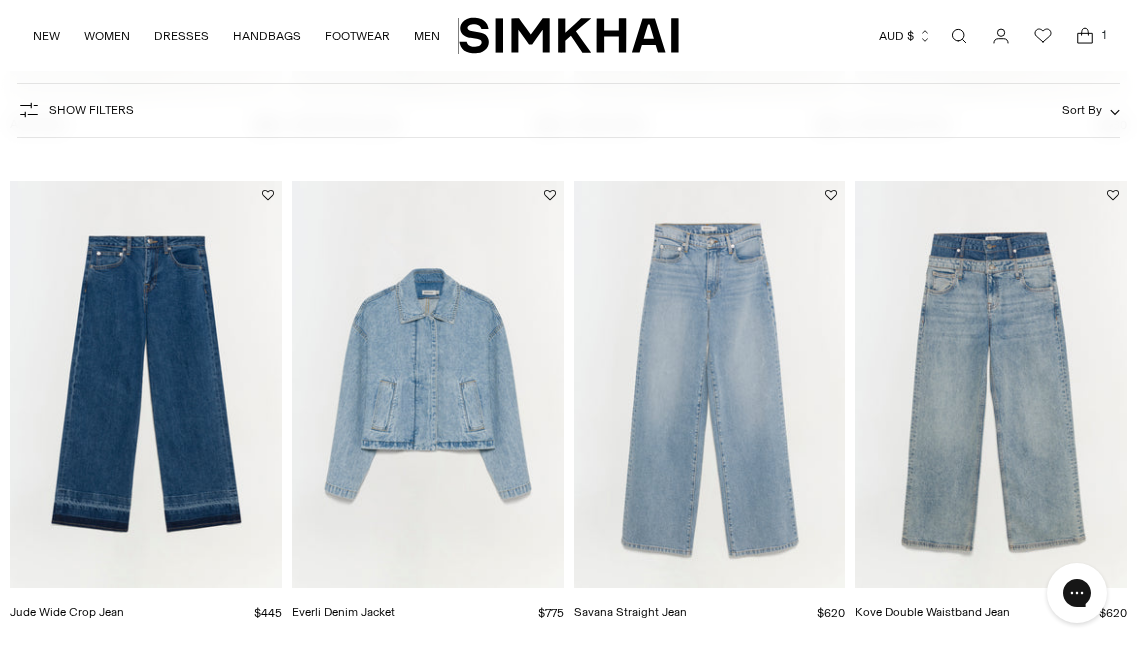 click at bounding box center [0, 0] 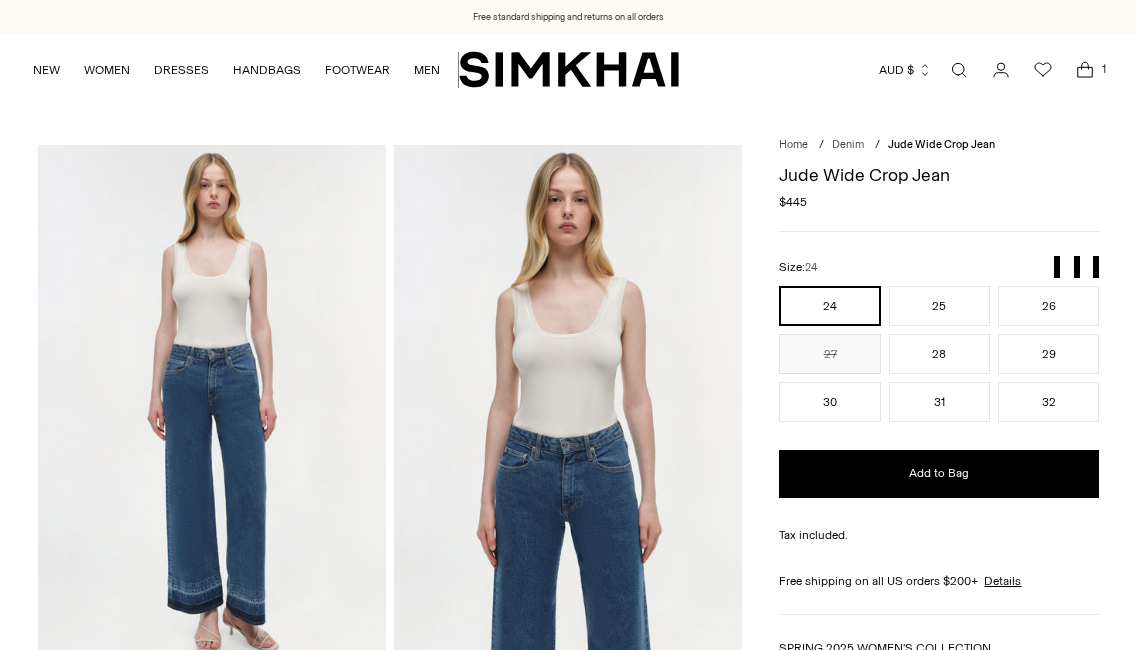 scroll, scrollTop: 0, scrollLeft: 0, axis: both 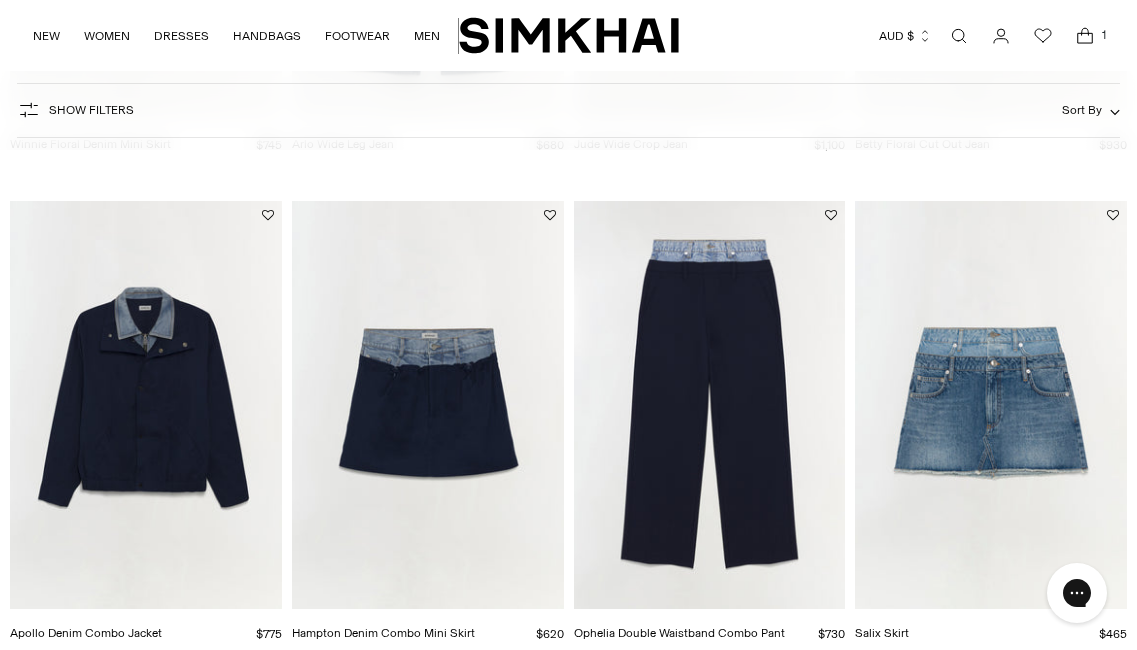 click at bounding box center [0, 0] 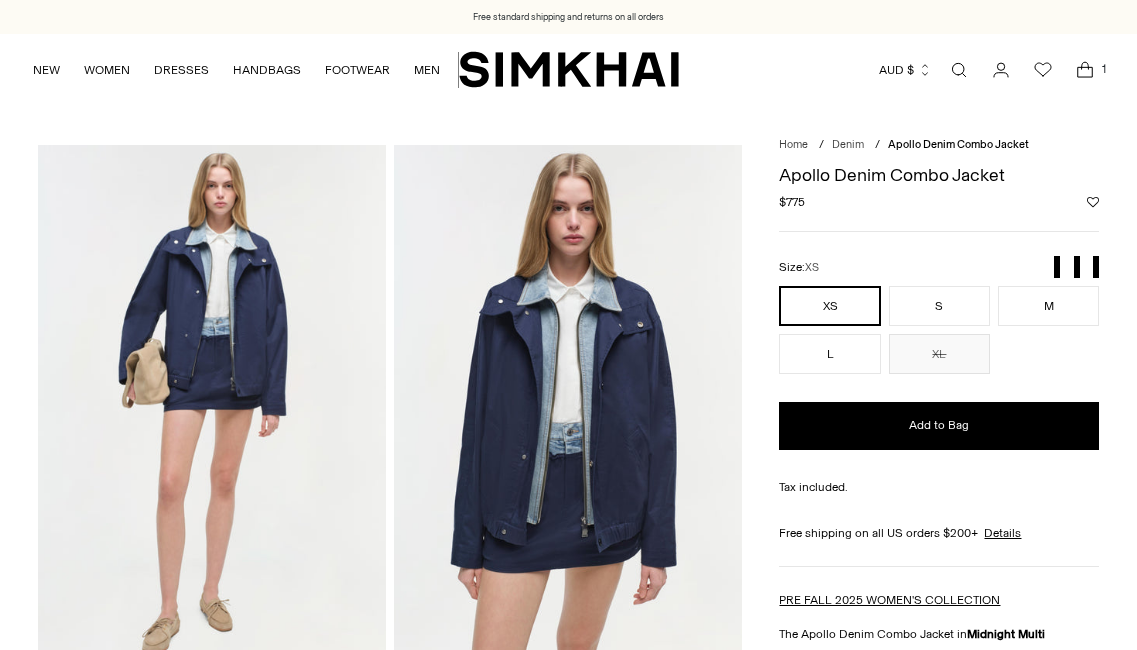scroll, scrollTop: 0, scrollLeft: 0, axis: both 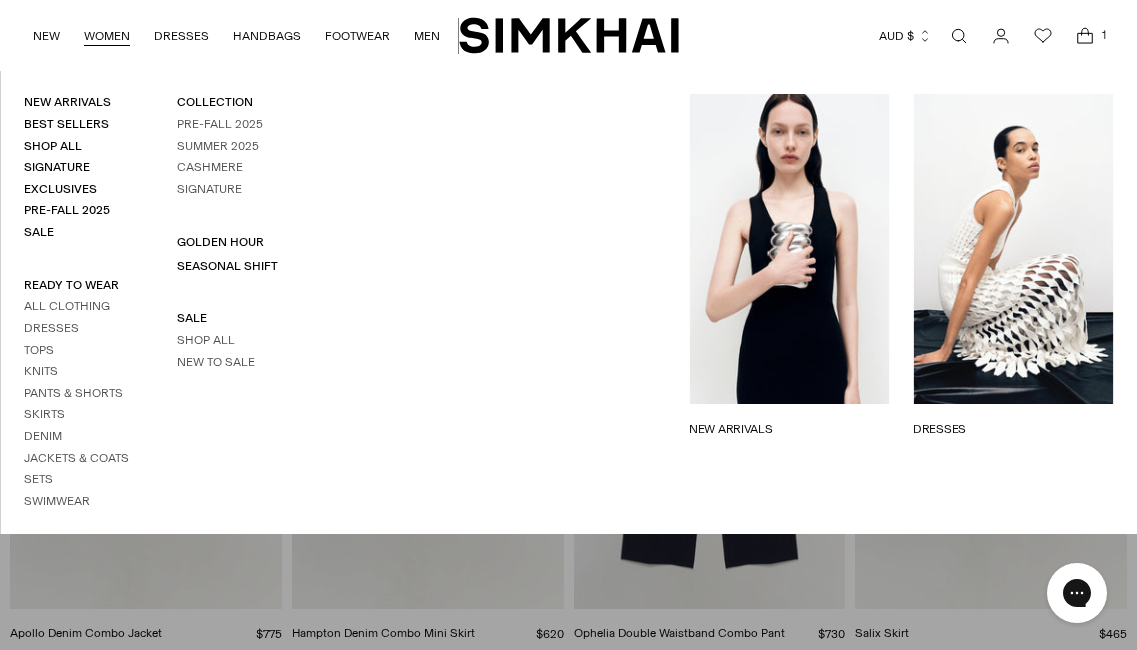 click on "NEW ARRIVALS" at bounding box center [789, 429] 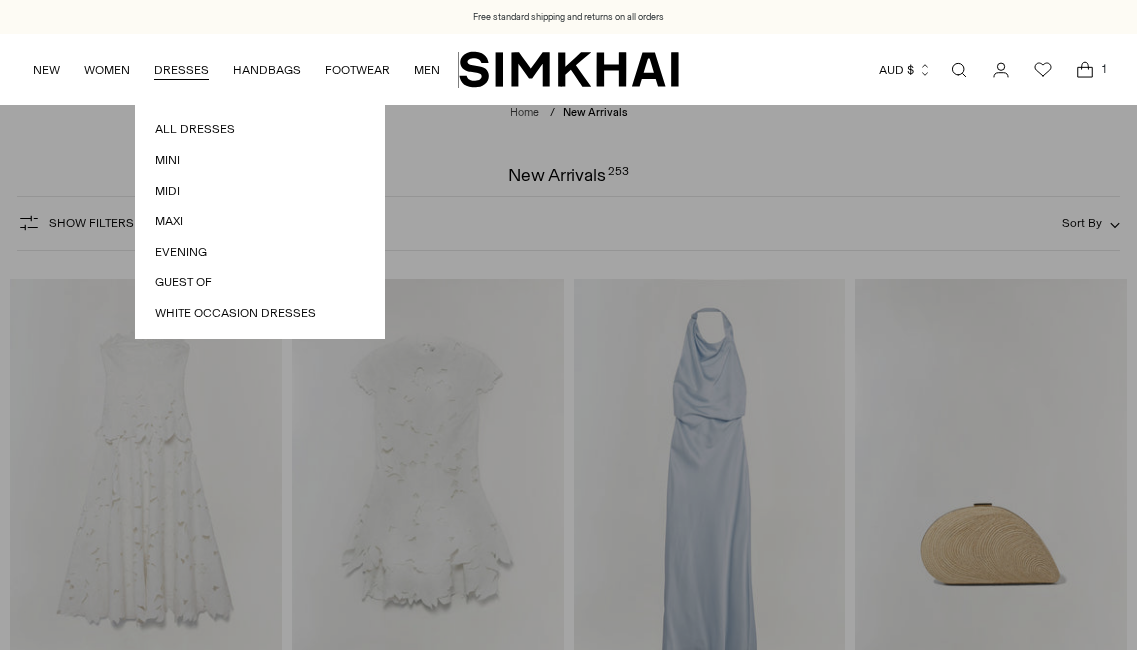 scroll, scrollTop: 0, scrollLeft: 0, axis: both 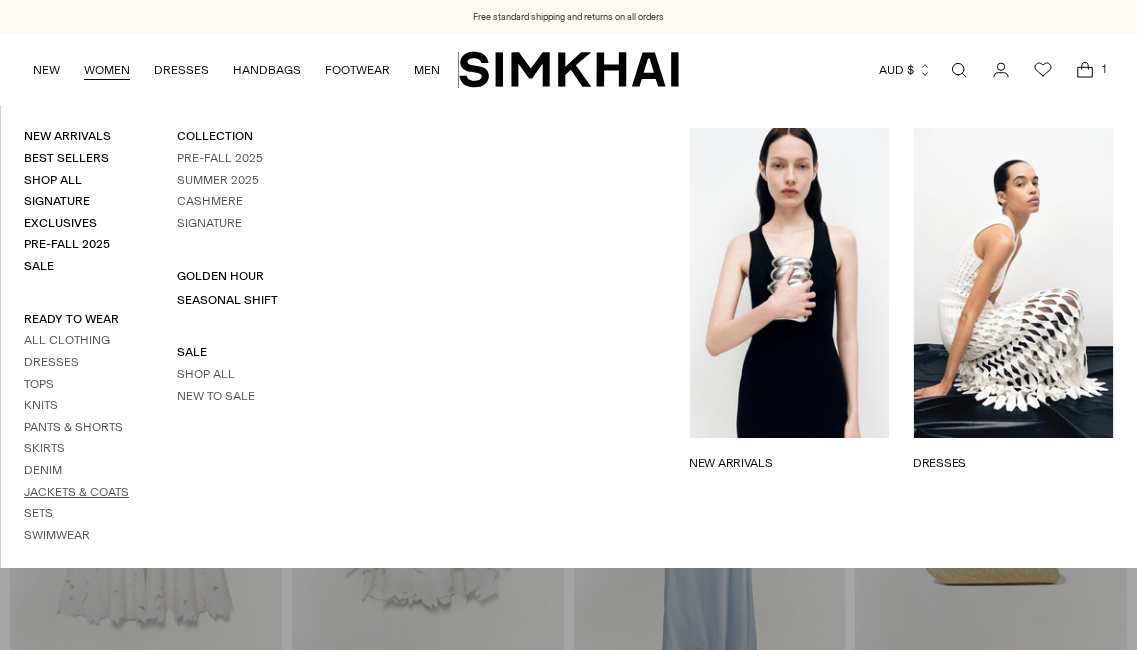 click on "Jackets & Coats" at bounding box center (76, 492) 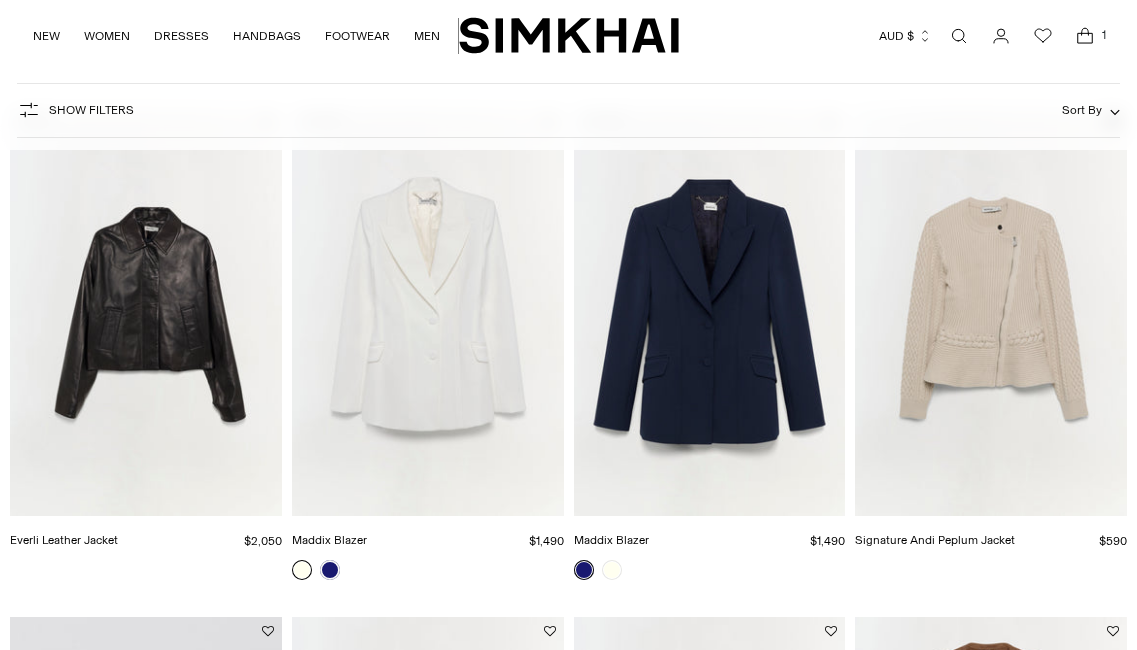 scroll, scrollTop: 831, scrollLeft: 0, axis: vertical 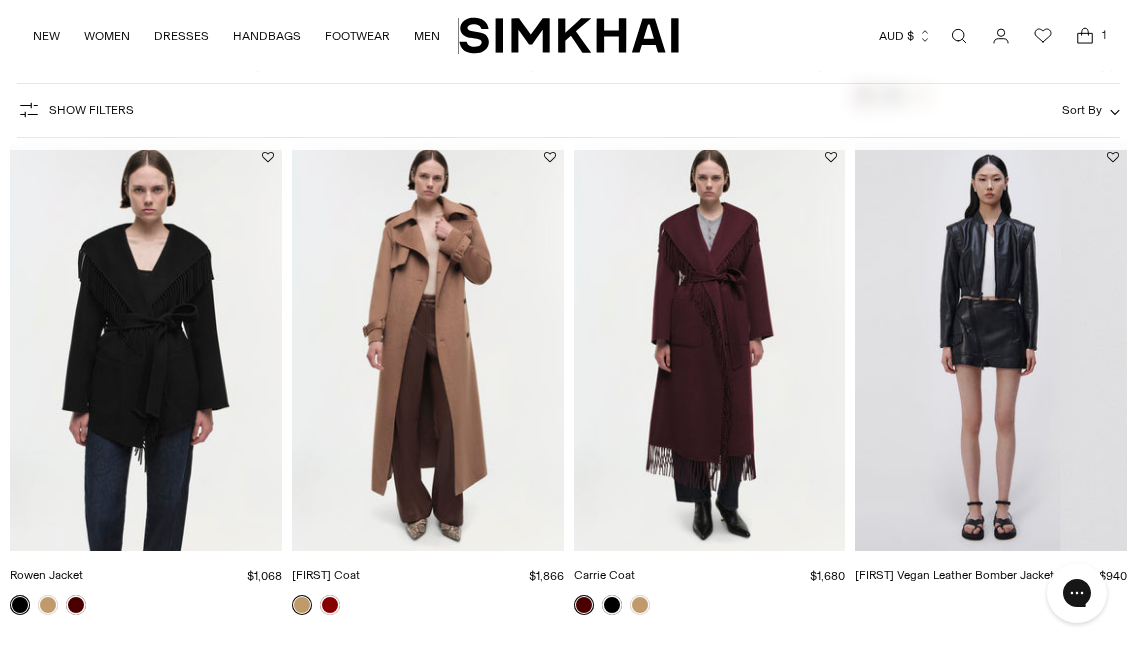 click at bounding box center [0, 0] 